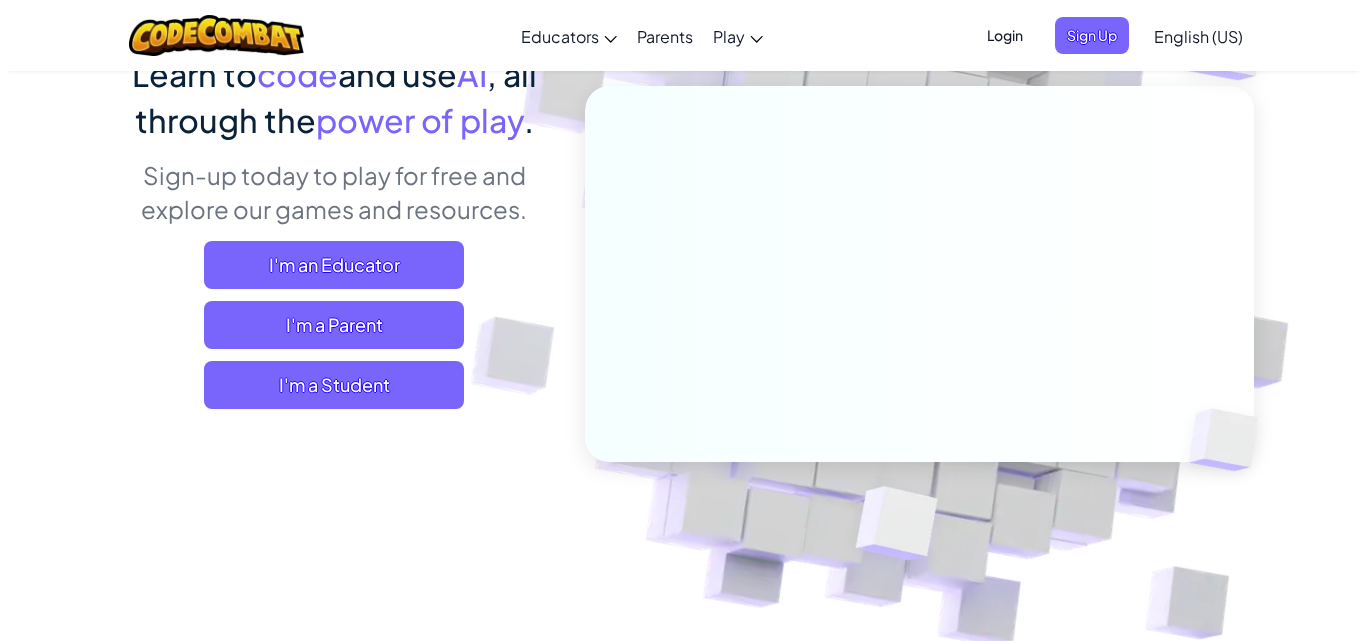 scroll, scrollTop: 180, scrollLeft: 0, axis: vertical 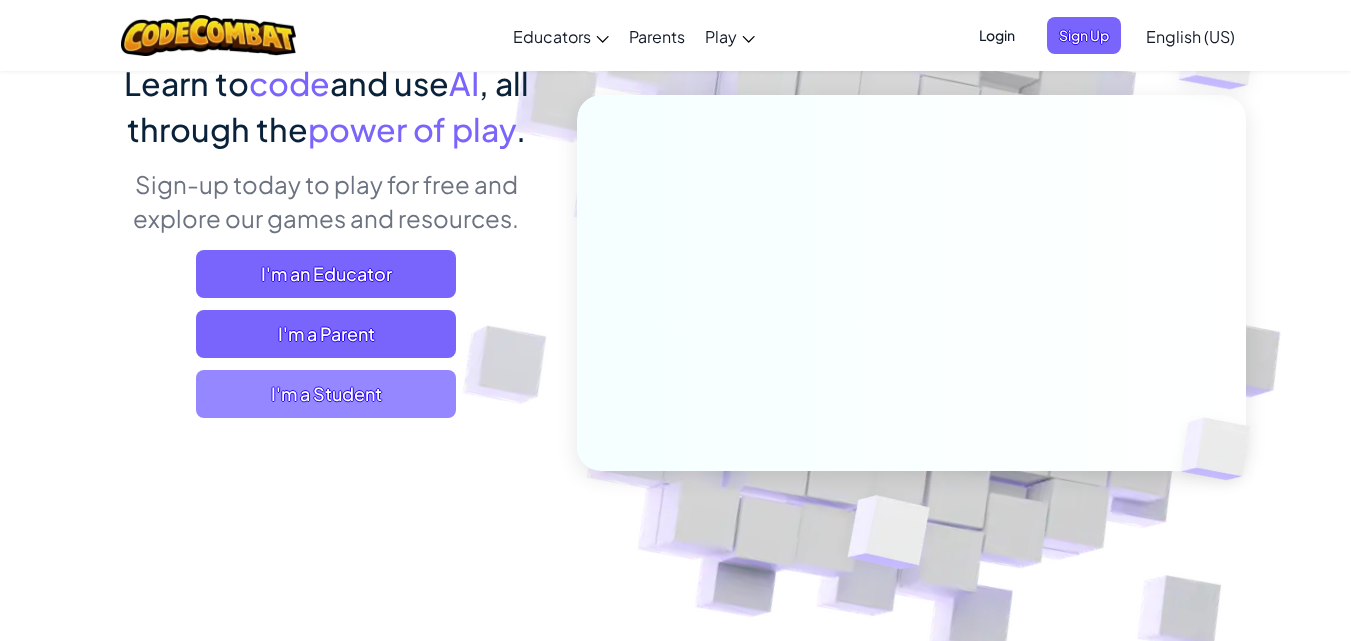 click on "I'm a Student" at bounding box center (326, 394) 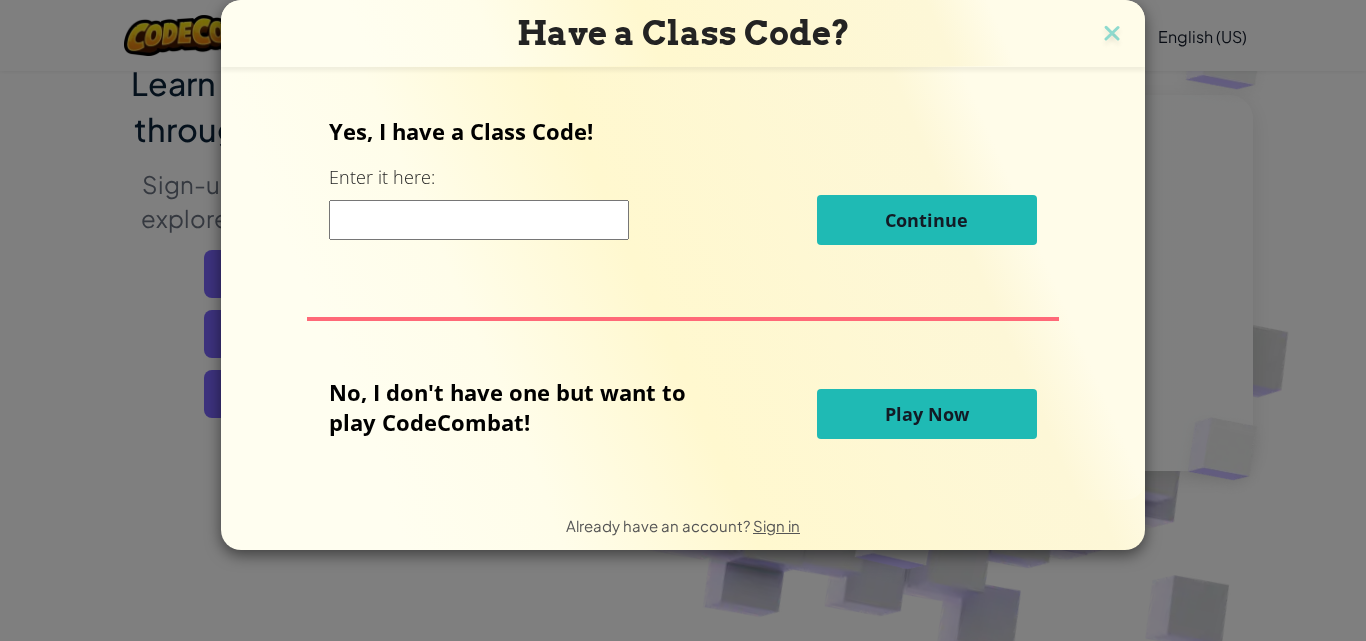 click at bounding box center [479, 220] 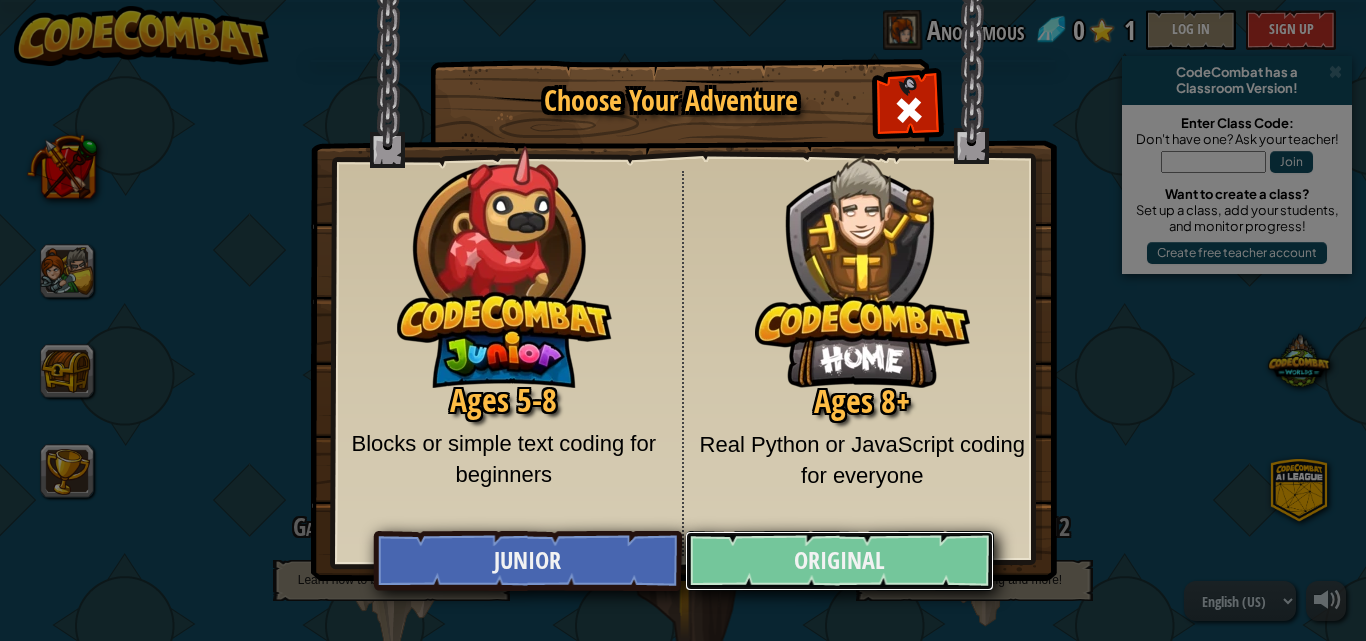 click on "Original" at bounding box center [839, 561] 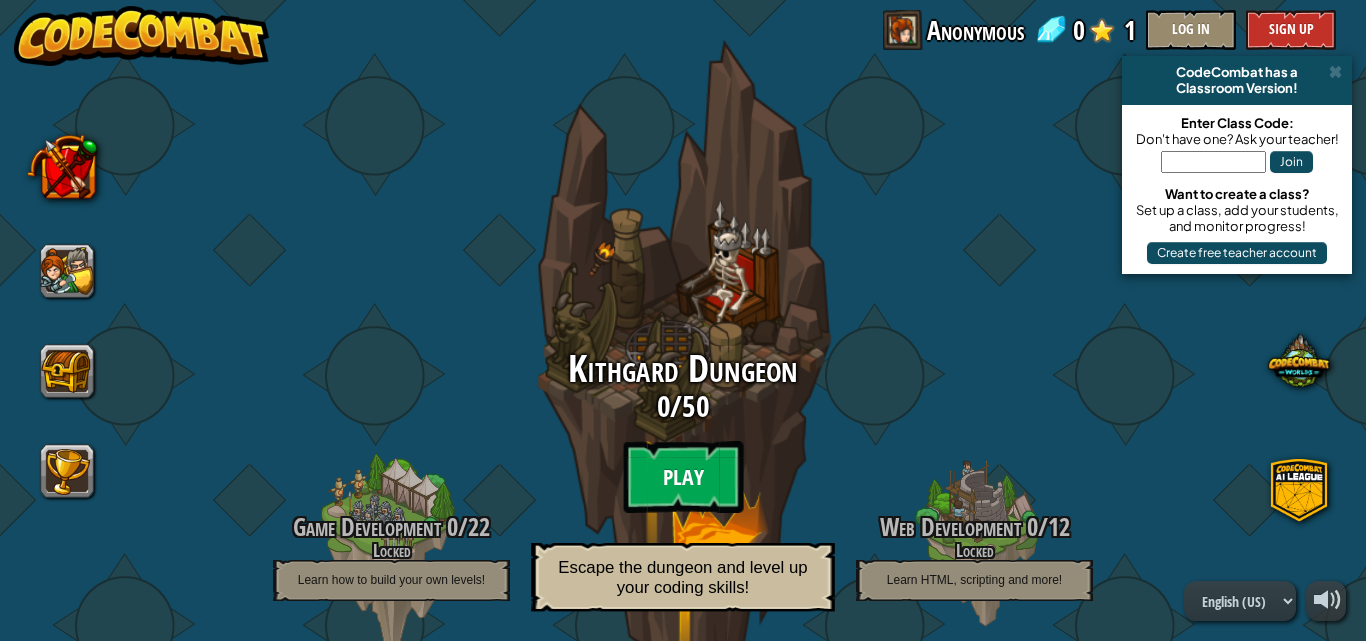 click on "Play" at bounding box center (683, 477) 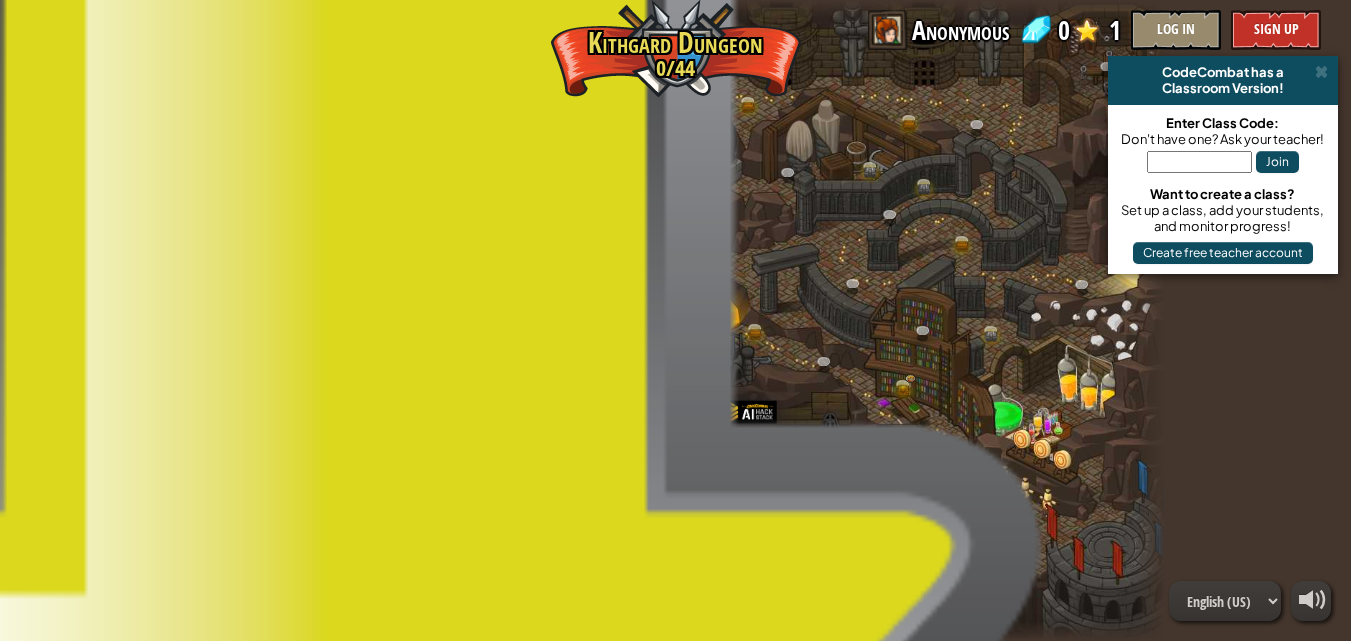 click at bounding box center (1199, 162) 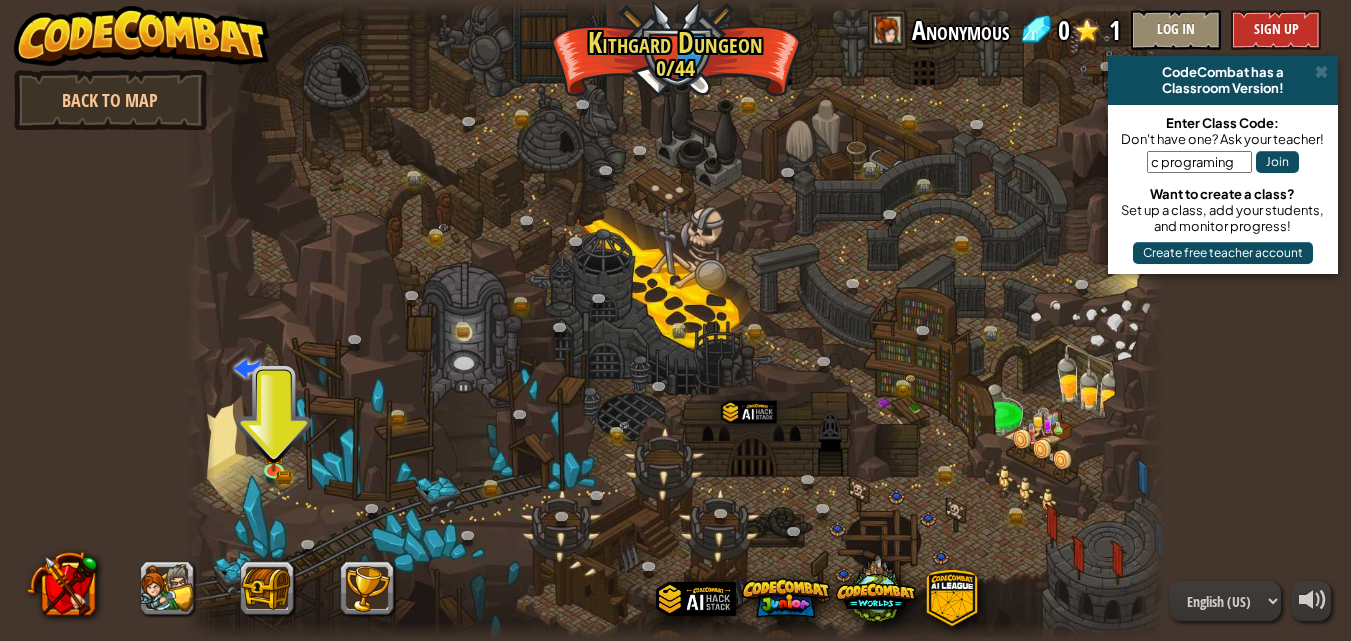 type on "c programing" 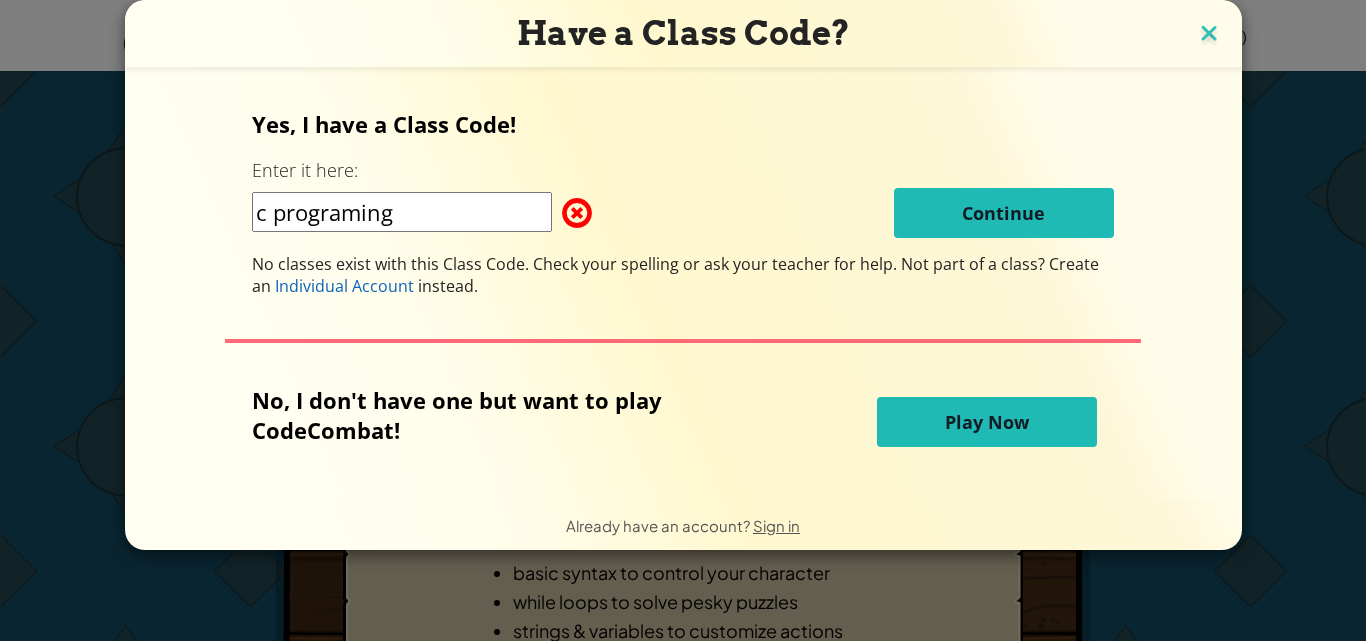 click at bounding box center (1209, 35) 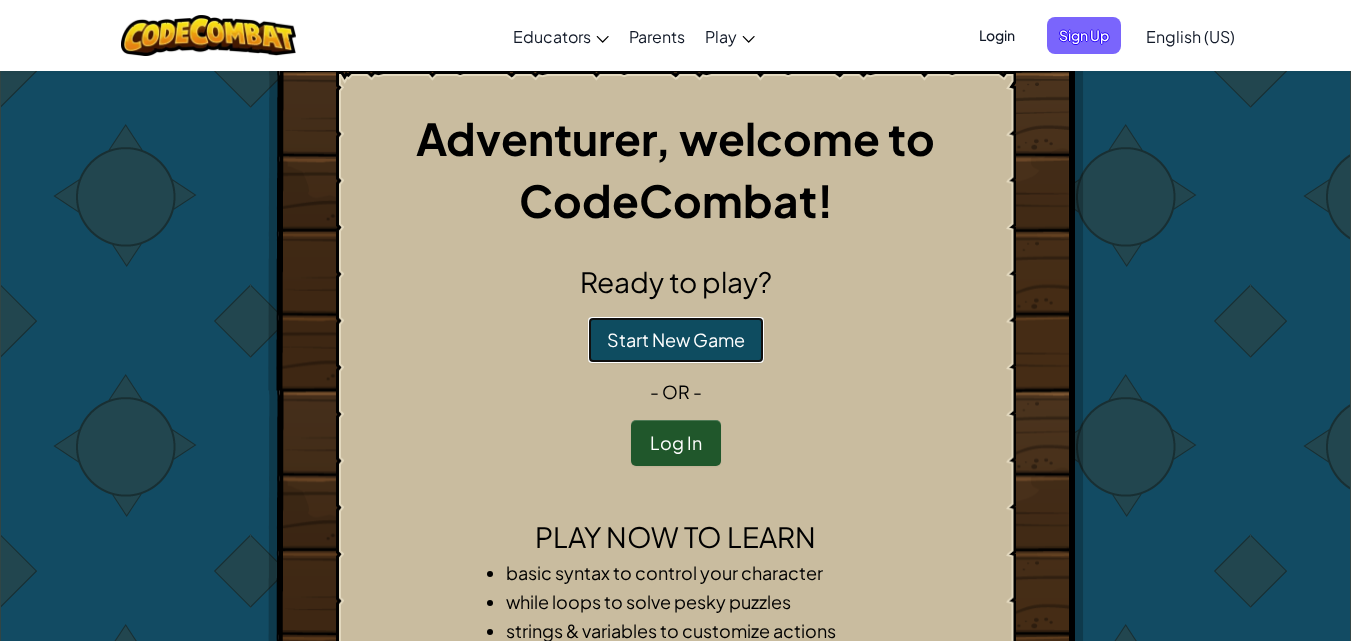 click on "Start New Game" at bounding box center (676, 340) 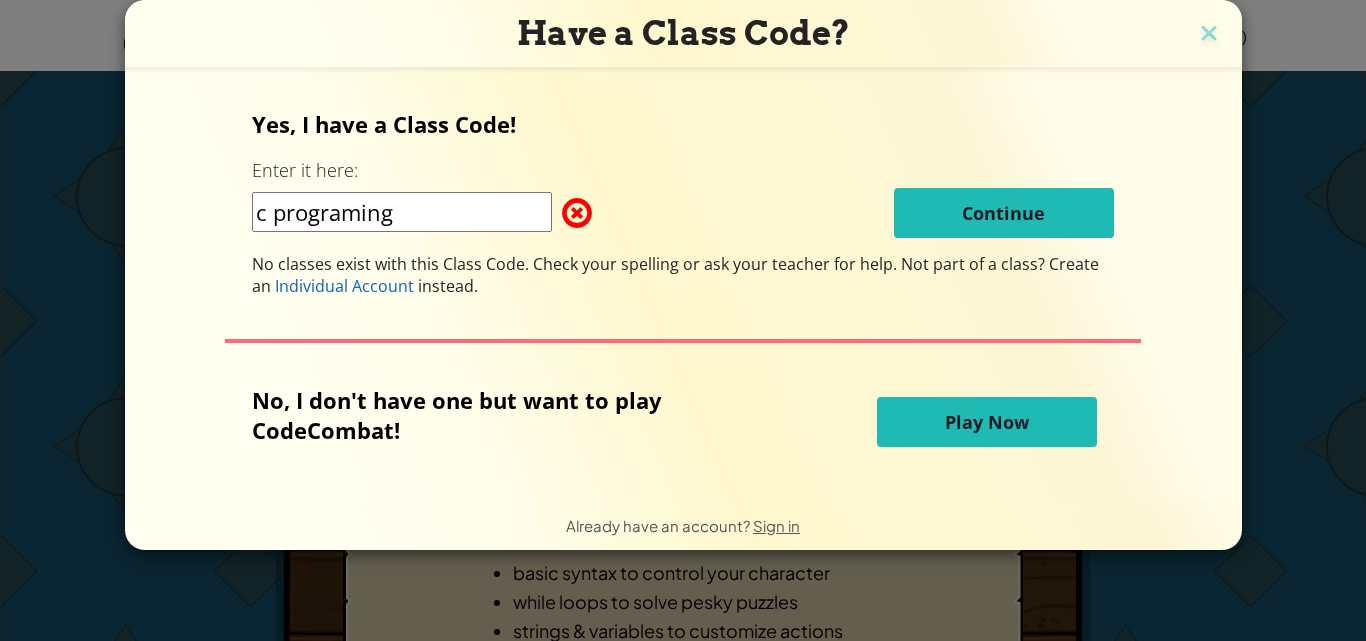 click on "c programing" at bounding box center [402, 212] 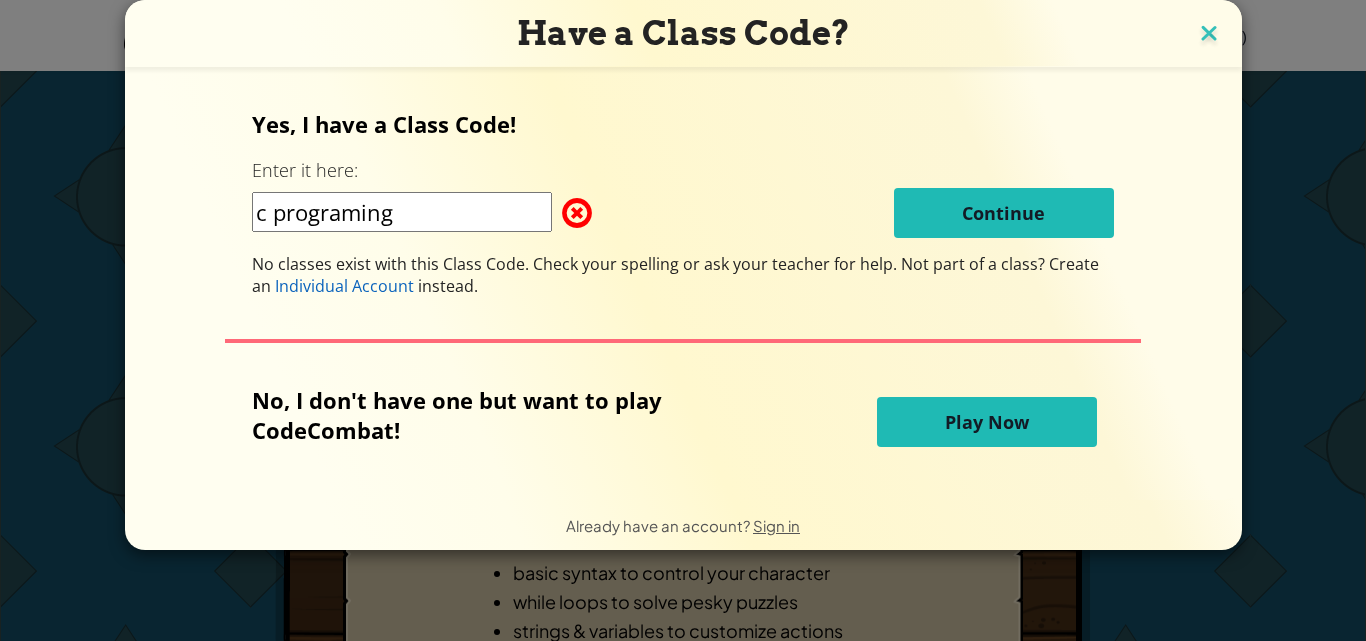 click at bounding box center (1209, 35) 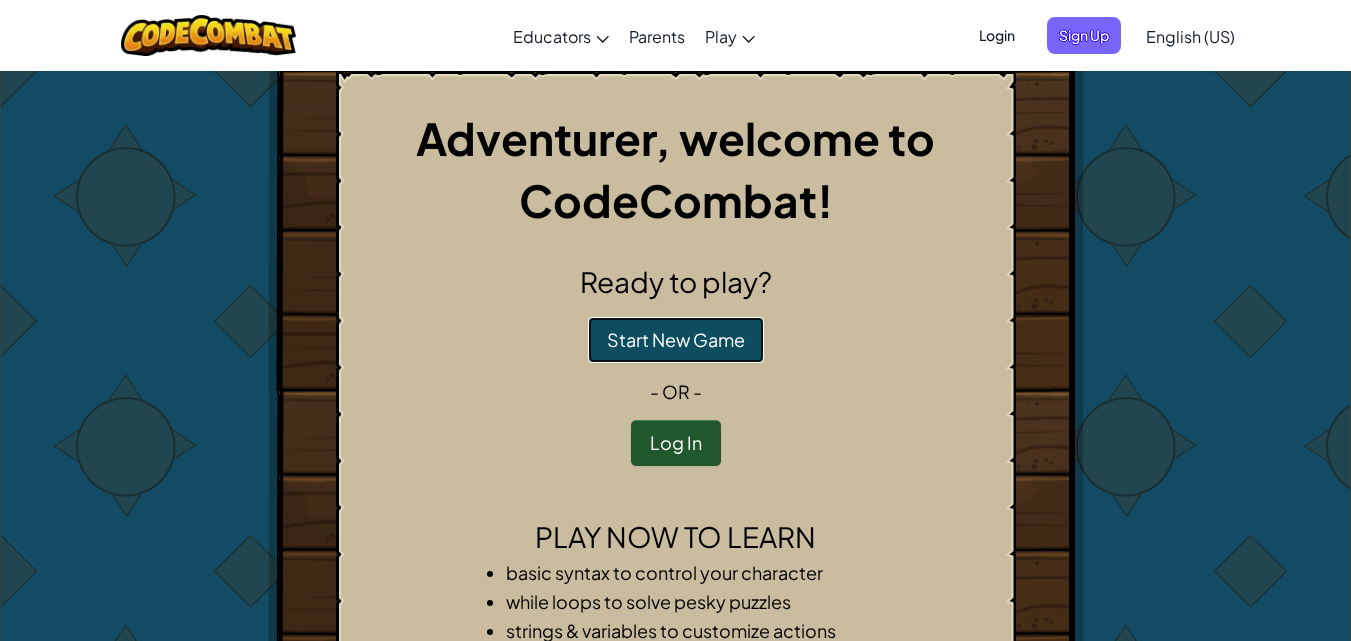 click on "Start New Game" at bounding box center (676, 340) 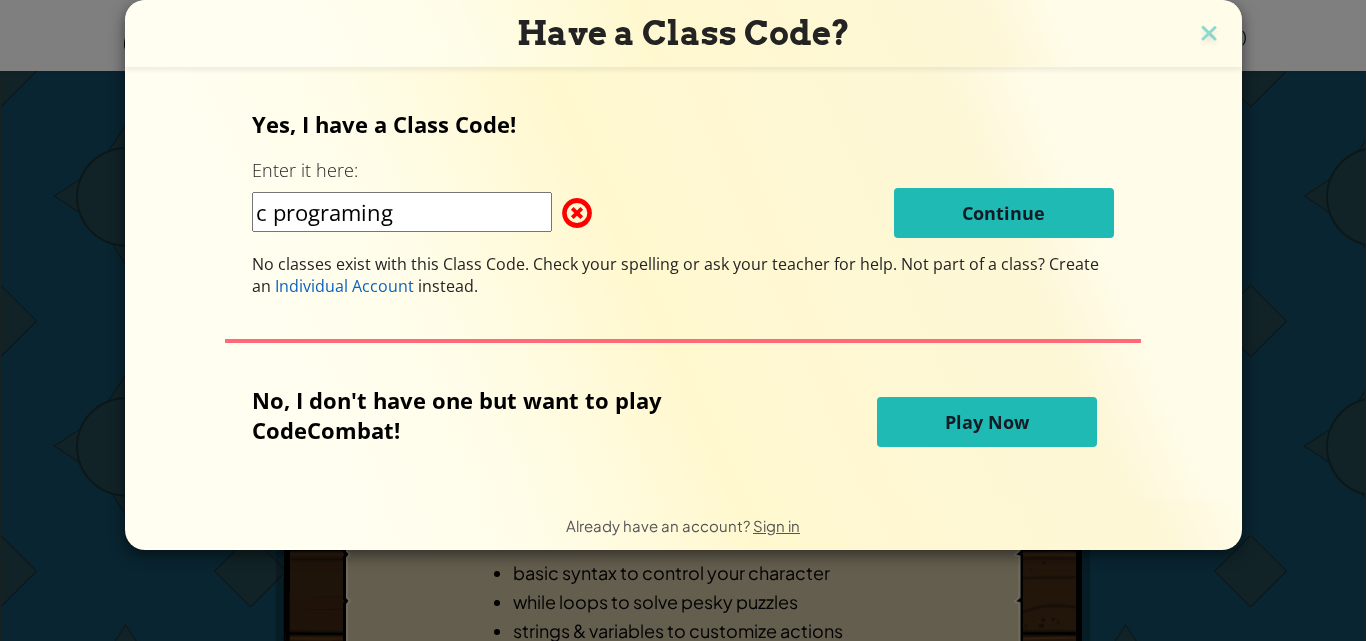 click on "Play Now" at bounding box center (987, 422) 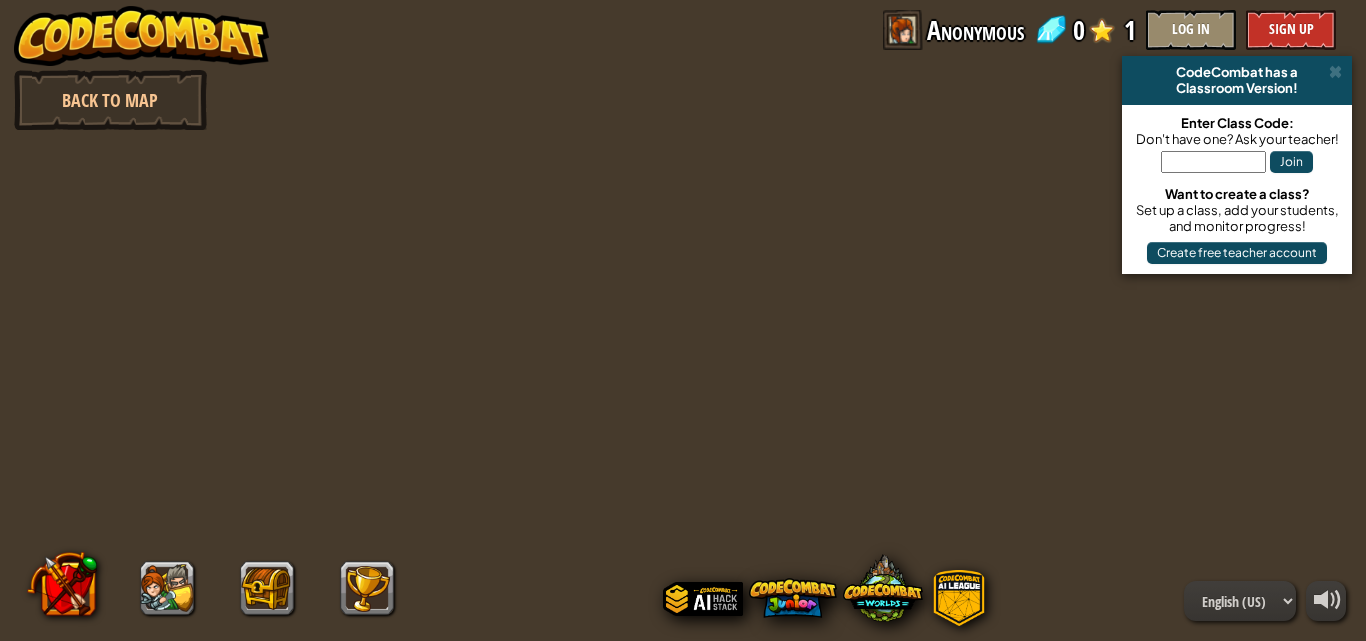 scroll, scrollTop: 0, scrollLeft: 0, axis: both 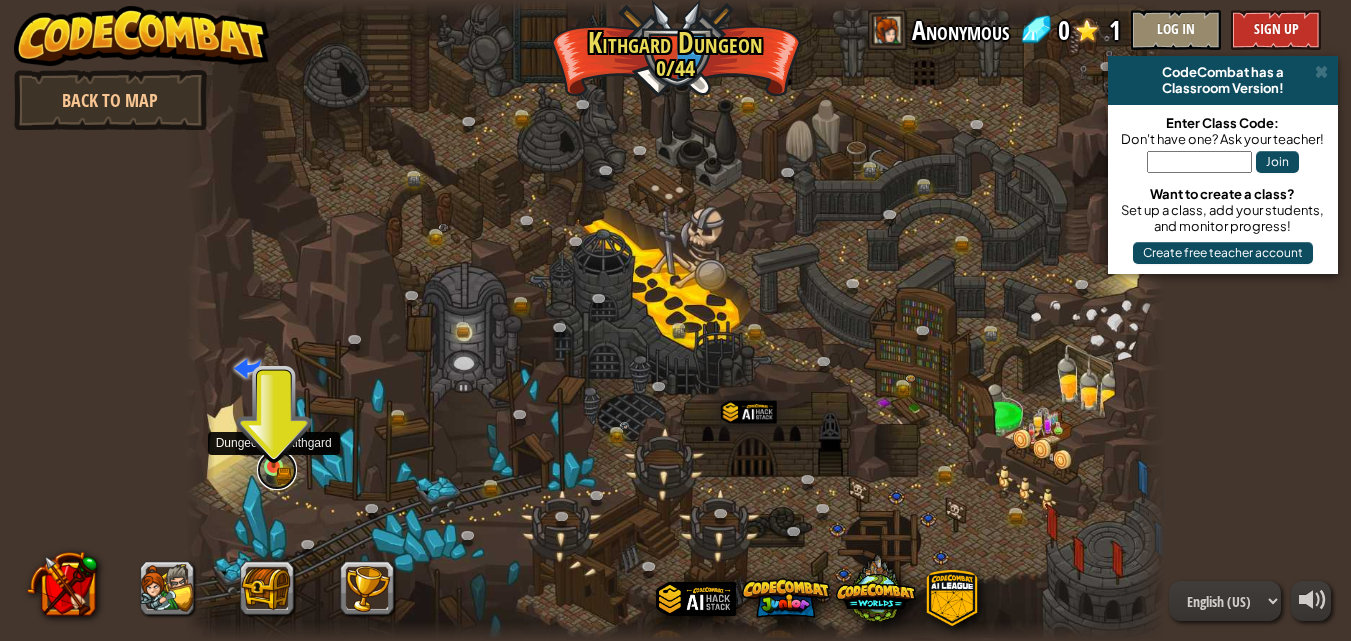 click at bounding box center (277, 470) 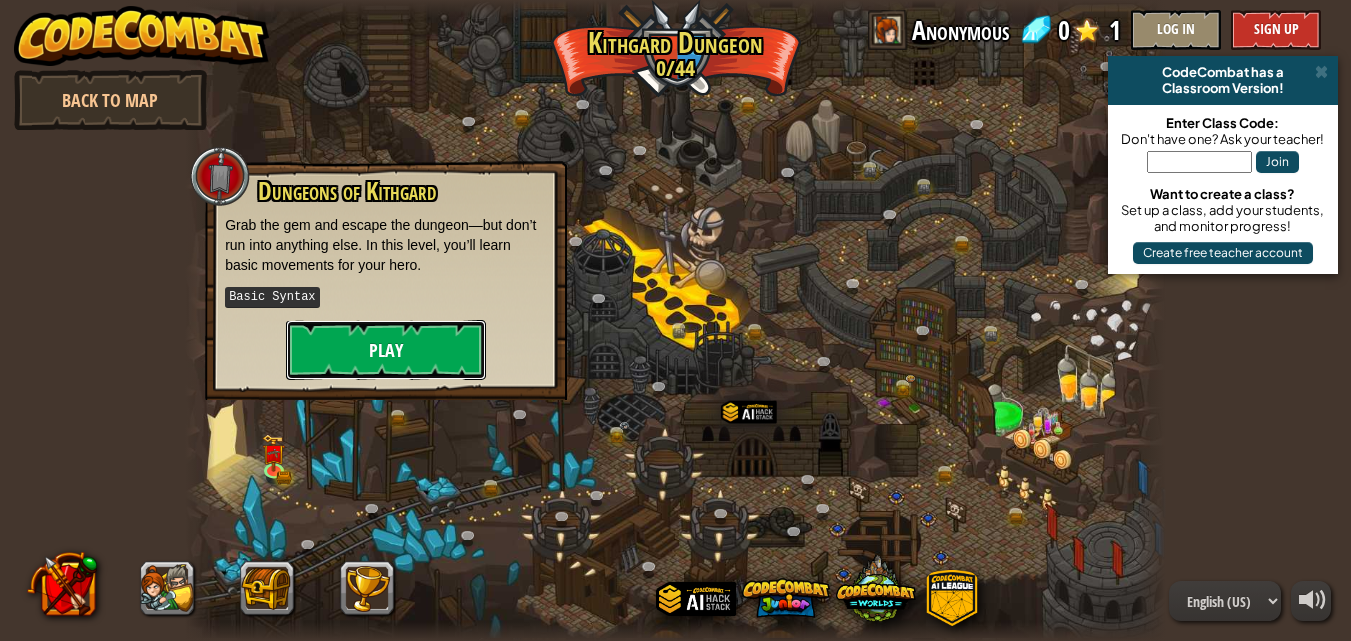 click on "Play" at bounding box center (386, 350) 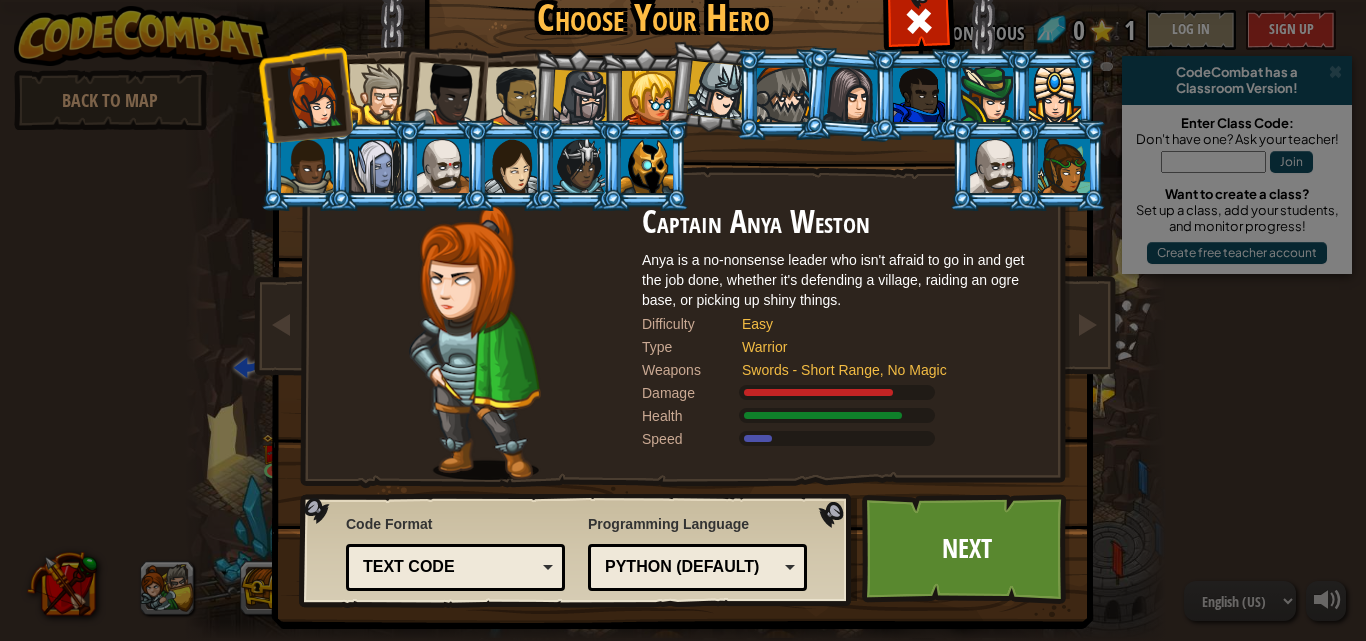 click on "Python (Default)" at bounding box center [697, 567] 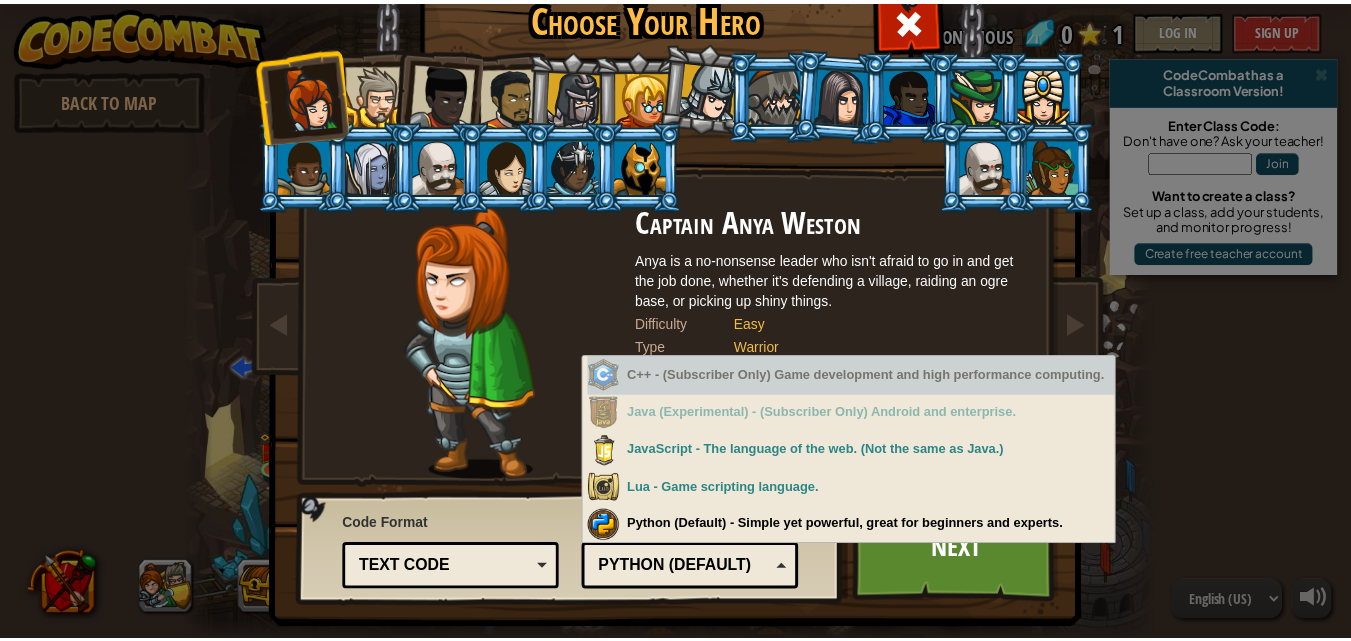 scroll, scrollTop: 18, scrollLeft: 0, axis: vertical 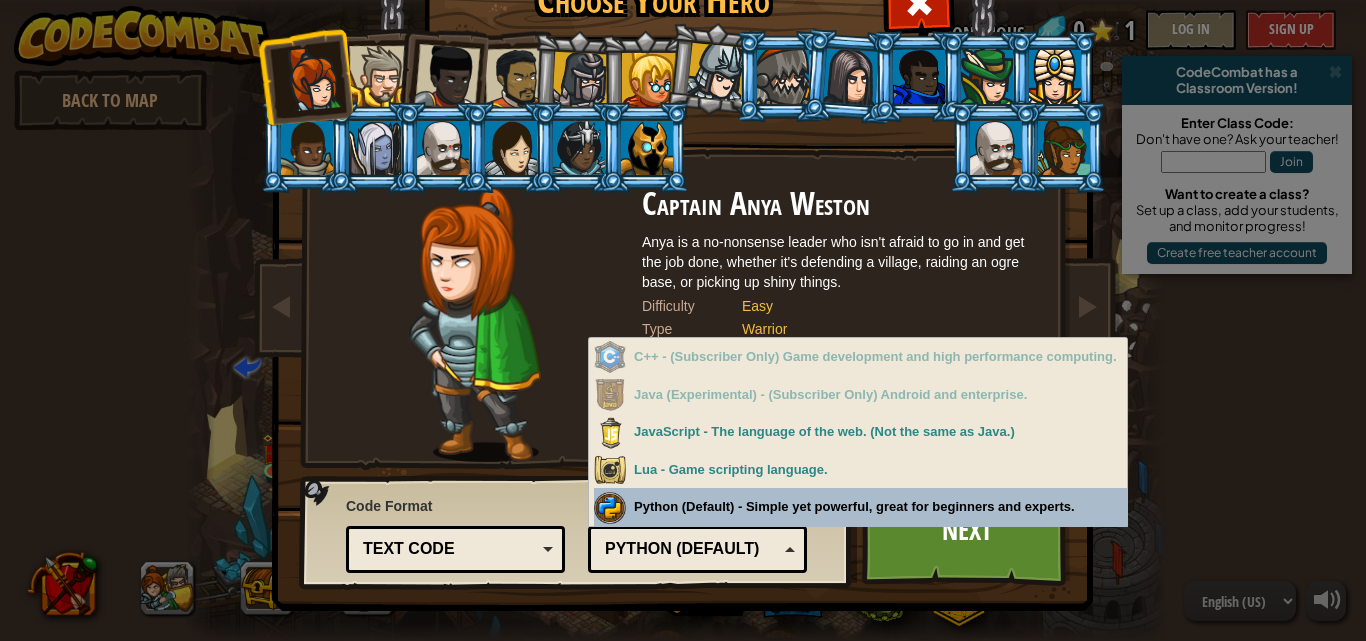 click on "Programming Language Python (Default) JavaScript Lua C++ Java (Experimental) Python (Default) C++ - (Subscriber Only) Game development and high performance computing. Java (Experimental) - (Subscriber Only) Android and enterprise. JavaScript - The language of the web. (Not the same as Java.) Lua - Game scripting language. Python (Default) - Simple yet powerful, great for beginners and experts." at bounding box center [697, 532] 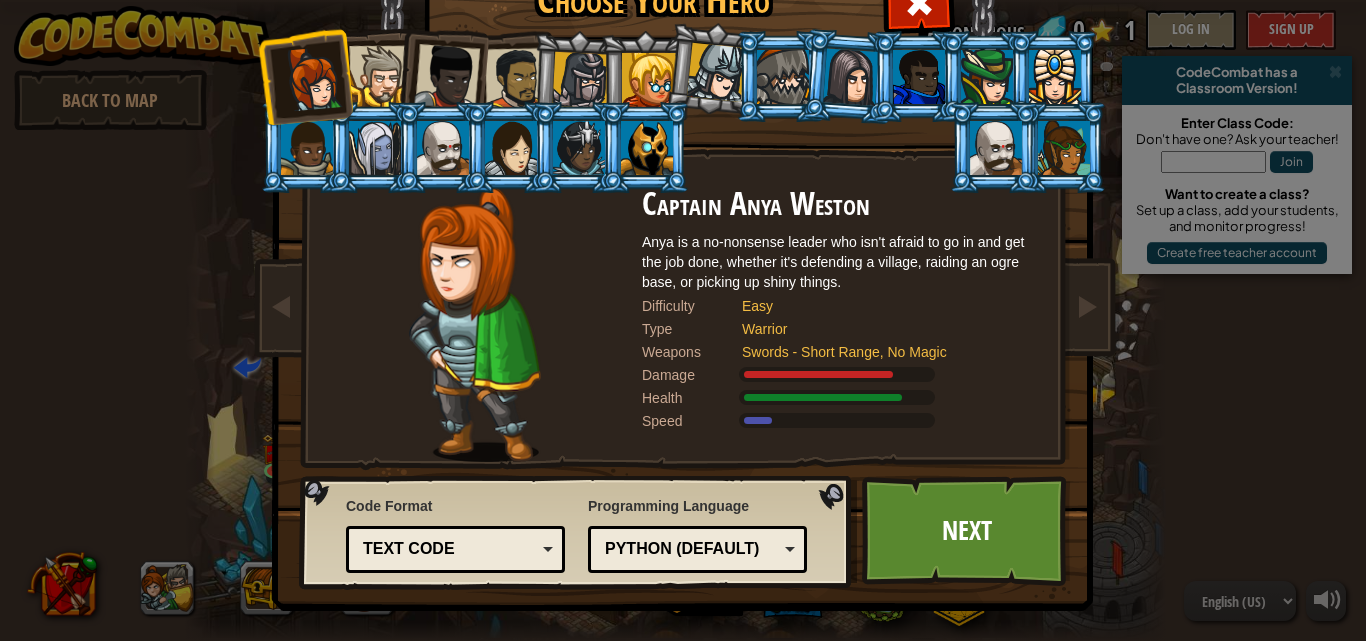 click on "Text code" at bounding box center [455, 549] 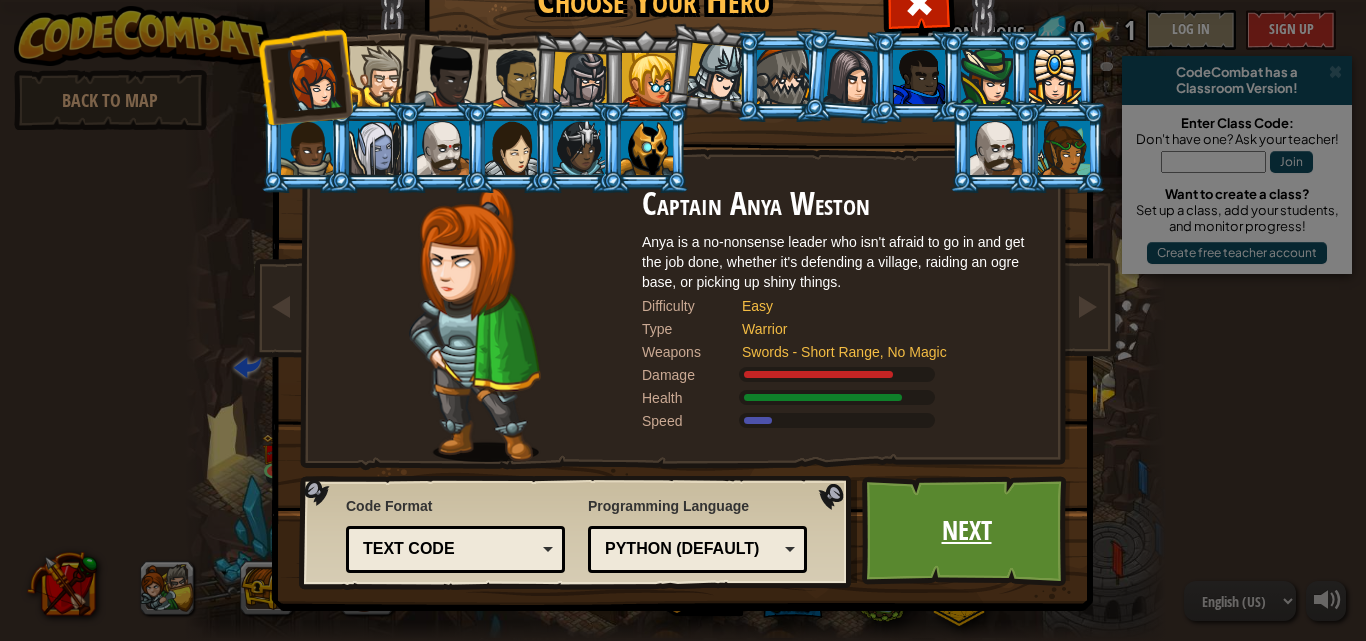 click on "Next" at bounding box center [966, 531] 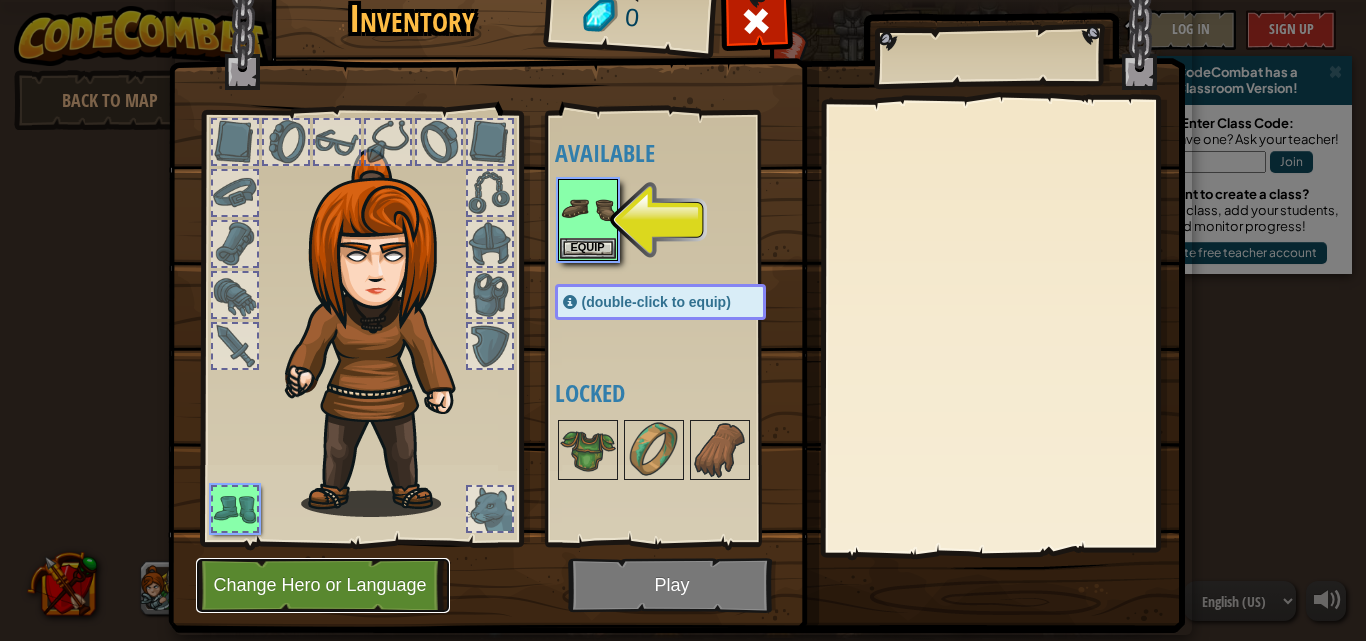 click on "Change Hero or Language" at bounding box center (323, 585) 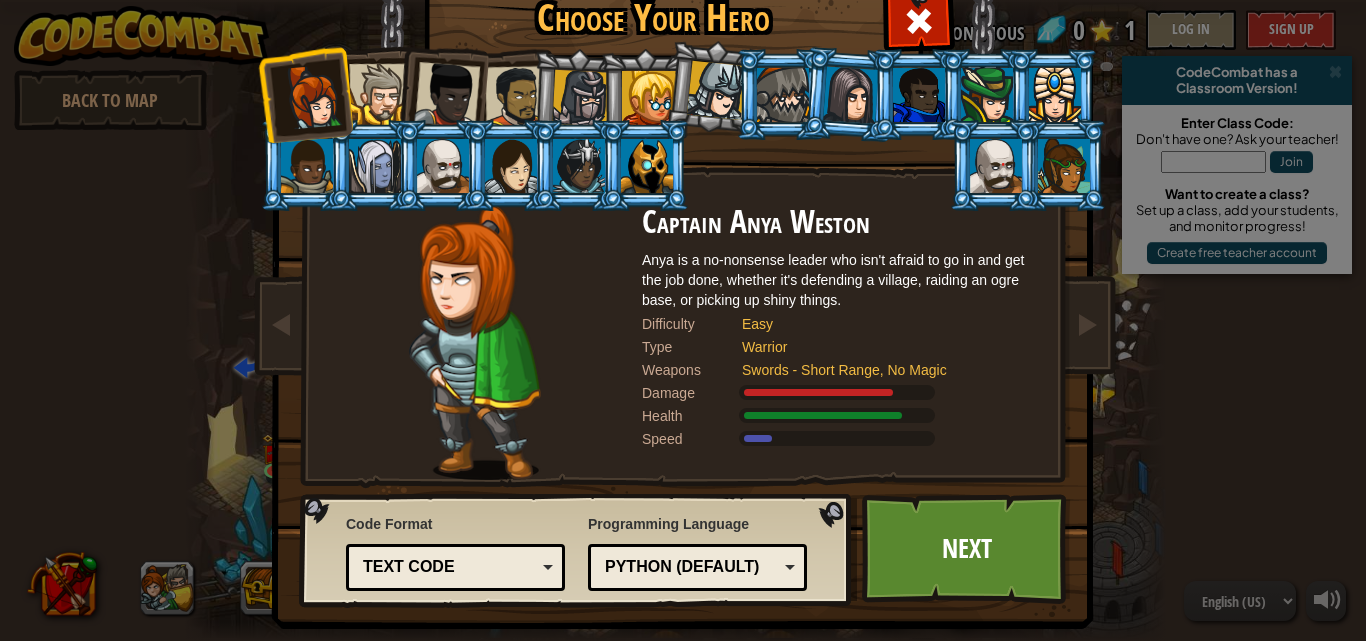 click at bounding box center (379, 94) 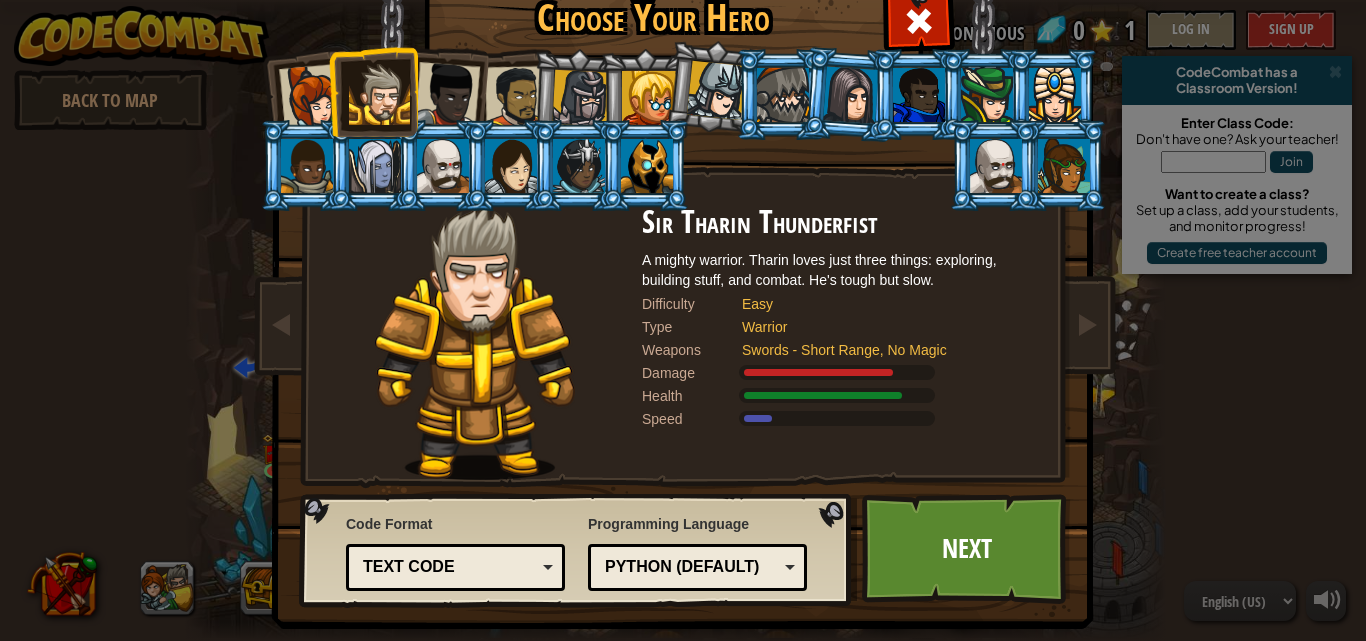 click at bounding box center [716, 90] 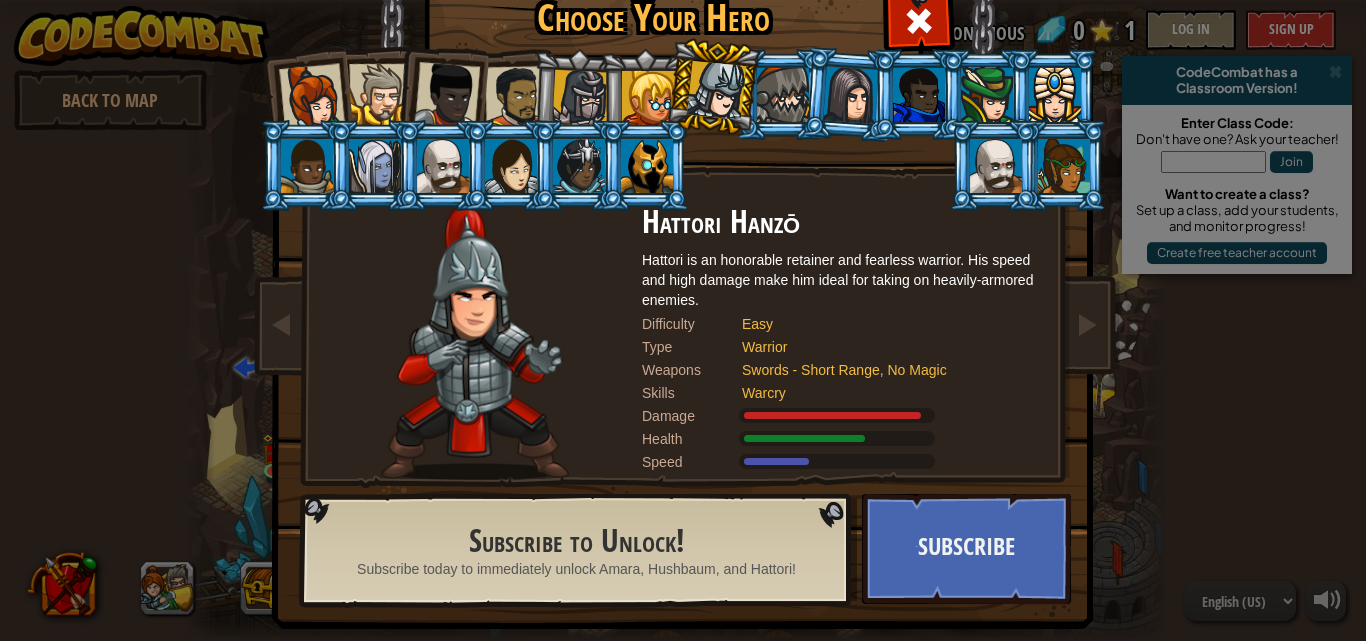 click at bounding box center (580, 98) 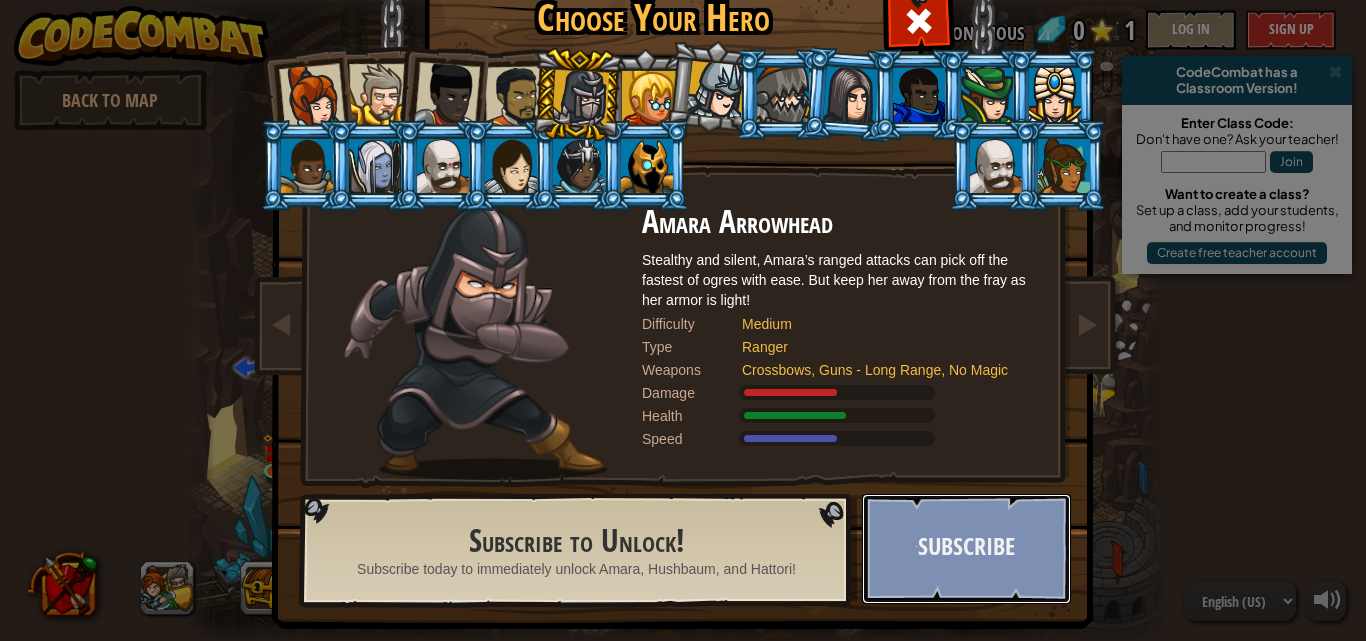 click on "Subscribe" at bounding box center (966, 549) 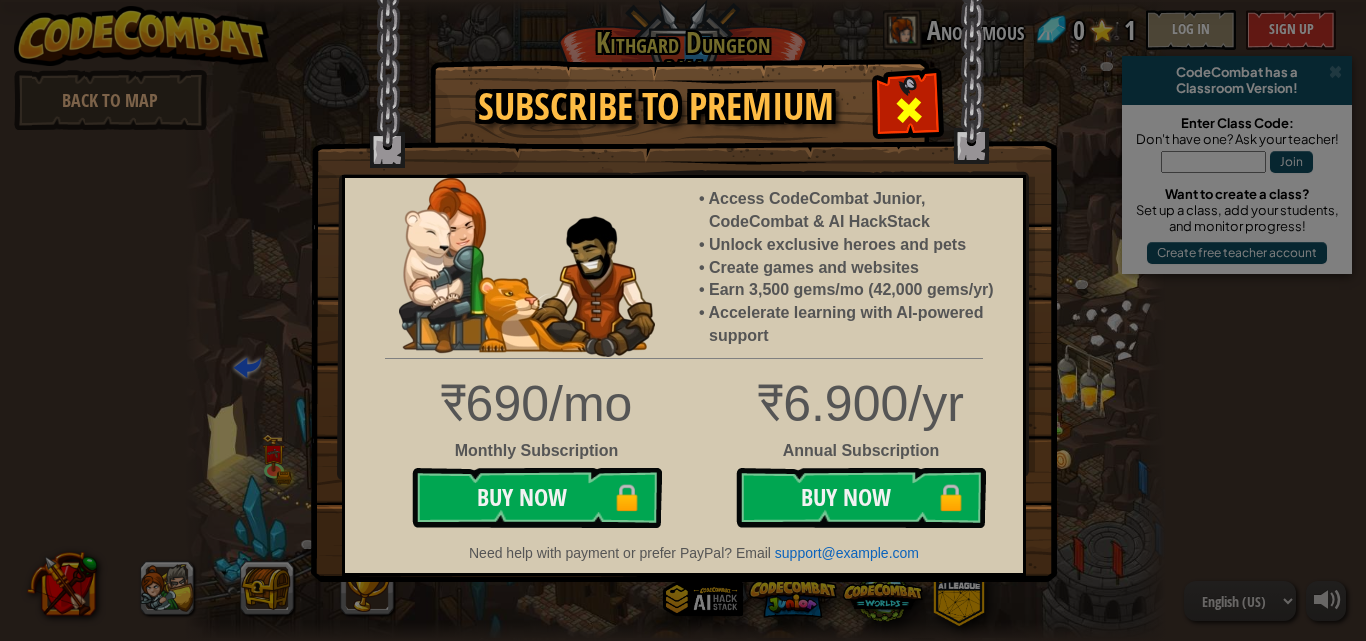 click at bounding box center (909, 110) 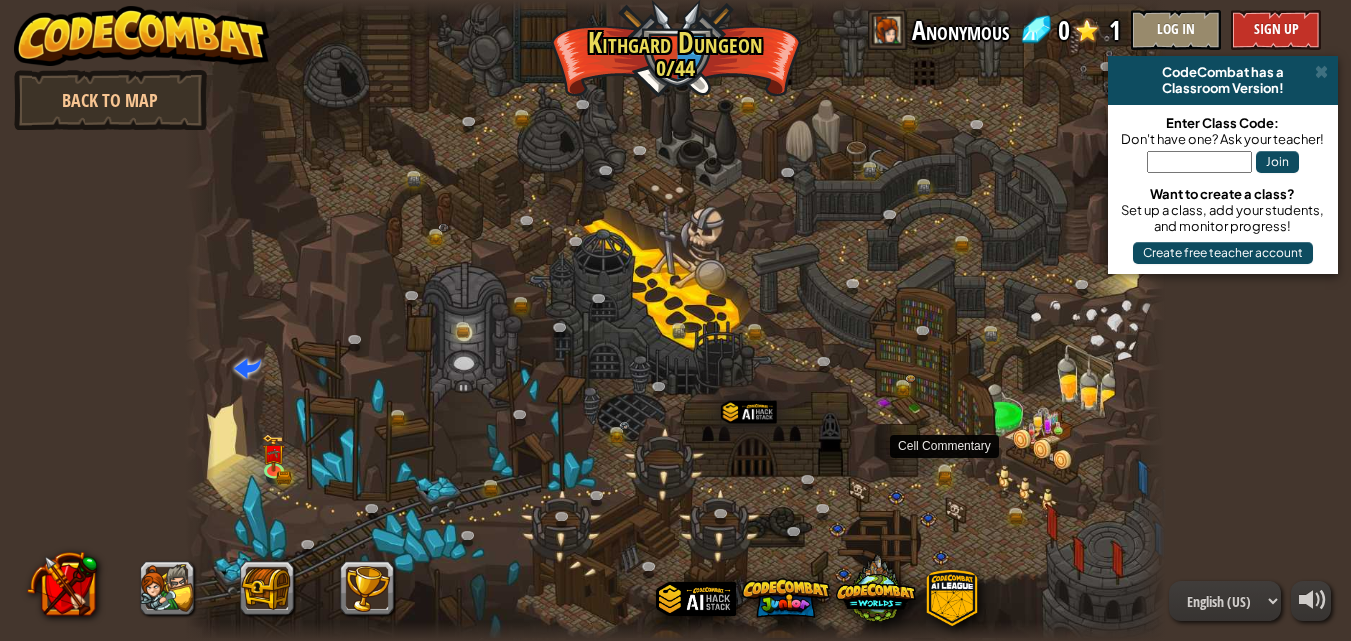 scroll, scrollTop: 1, scrollLeft: 0, axis: vertical 